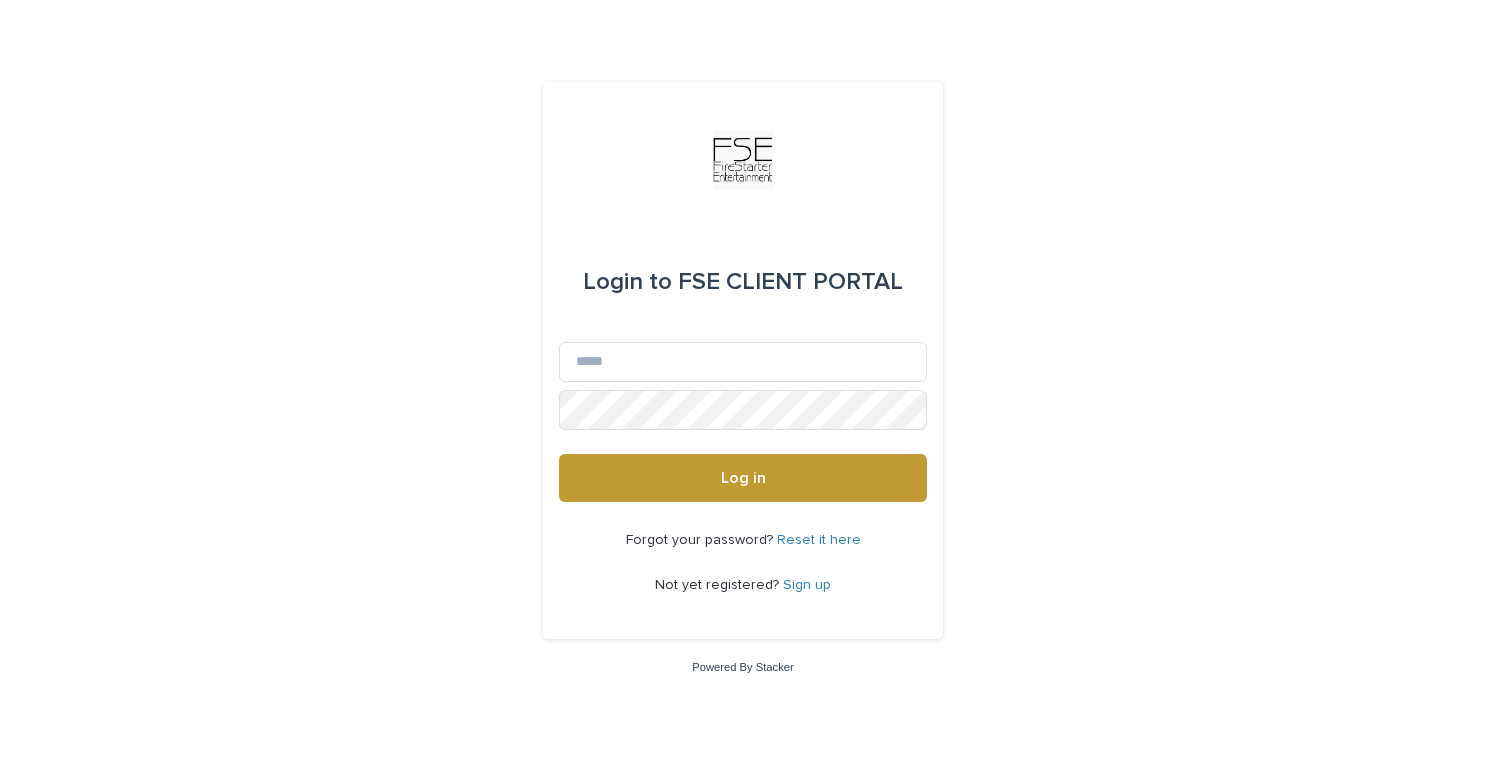scroll, scrollTop: 0, scrollLeft: 0, axis: both 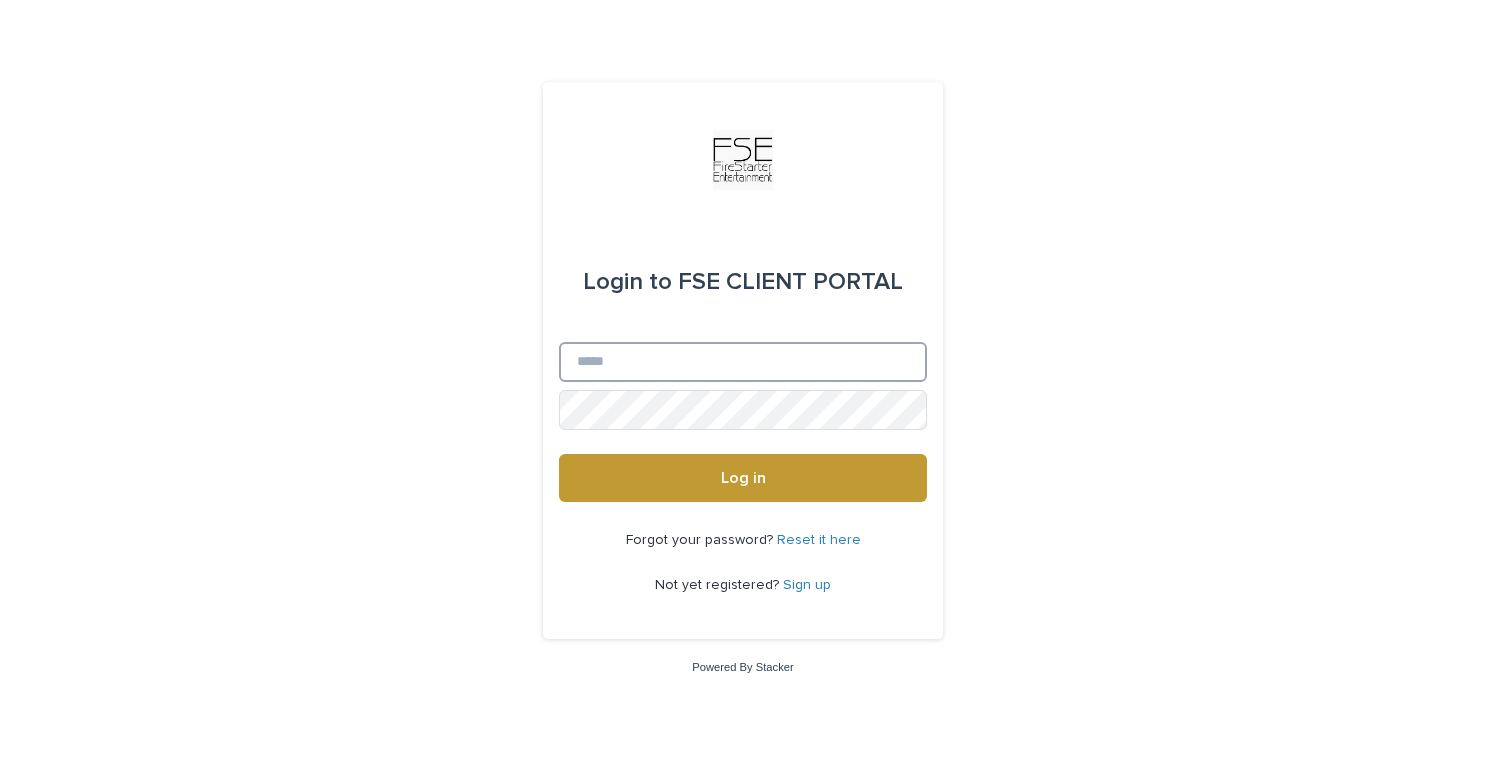click on "Email" at bounding box center [743, 362] 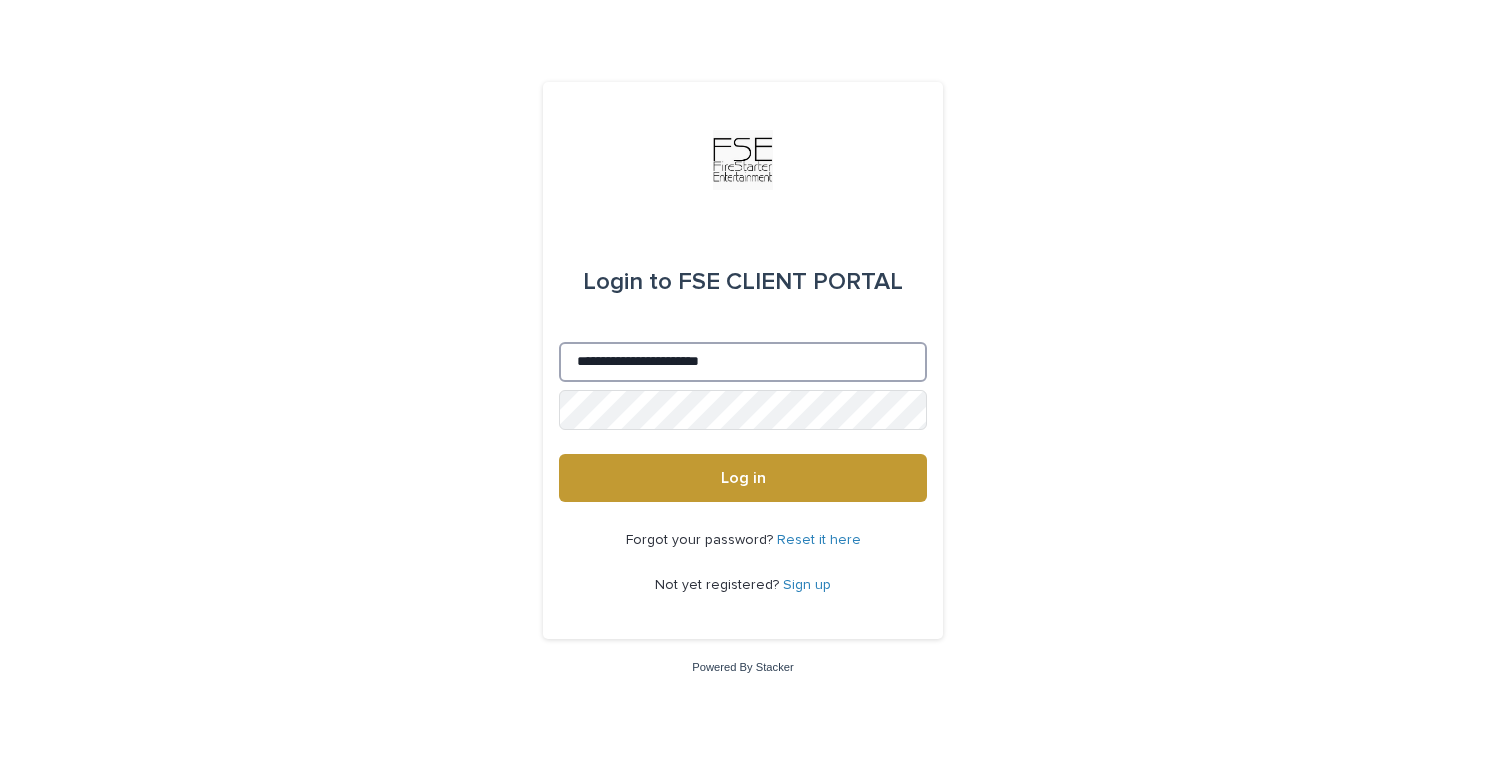 type on "**********" 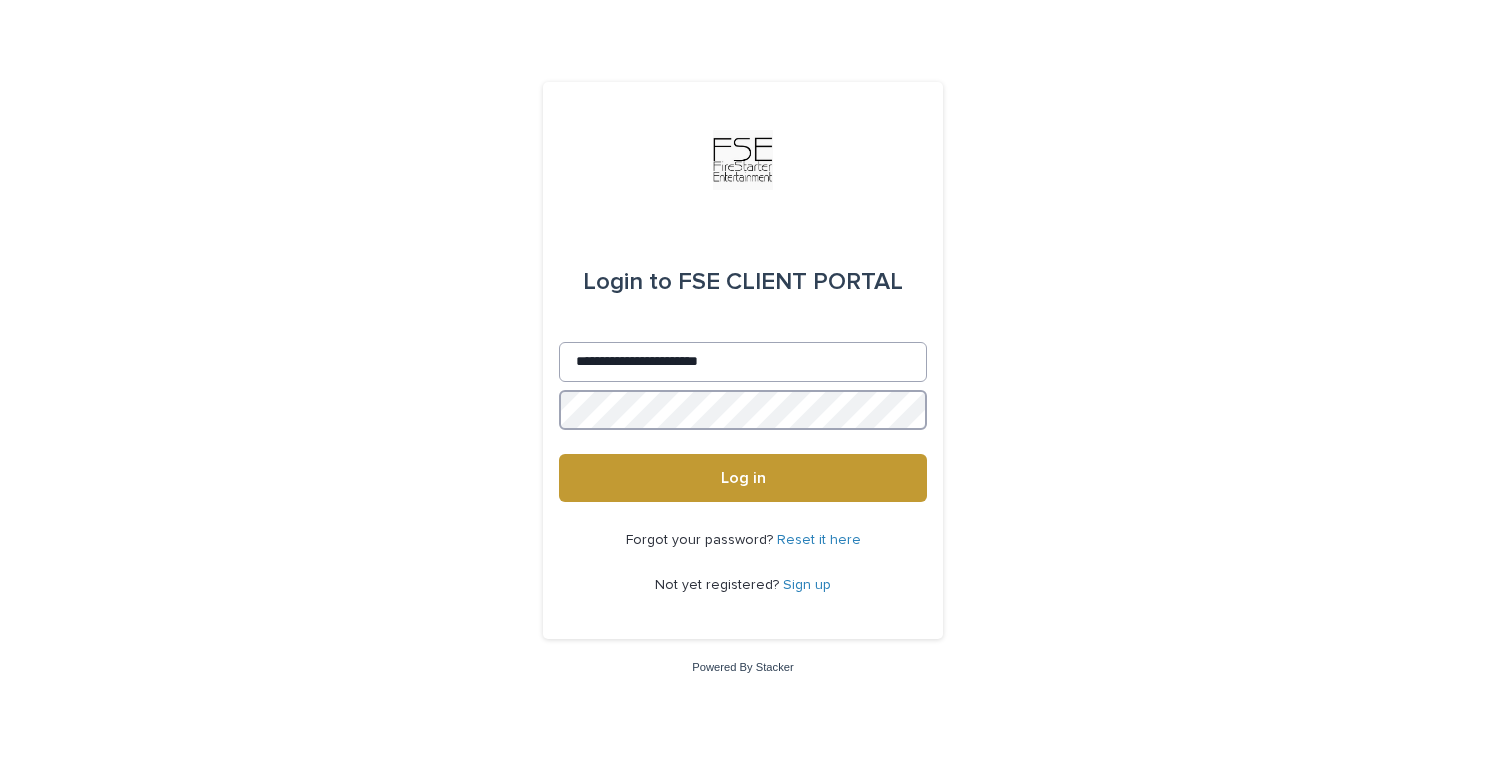 click on "Log in" at bounding box center (743, 478) 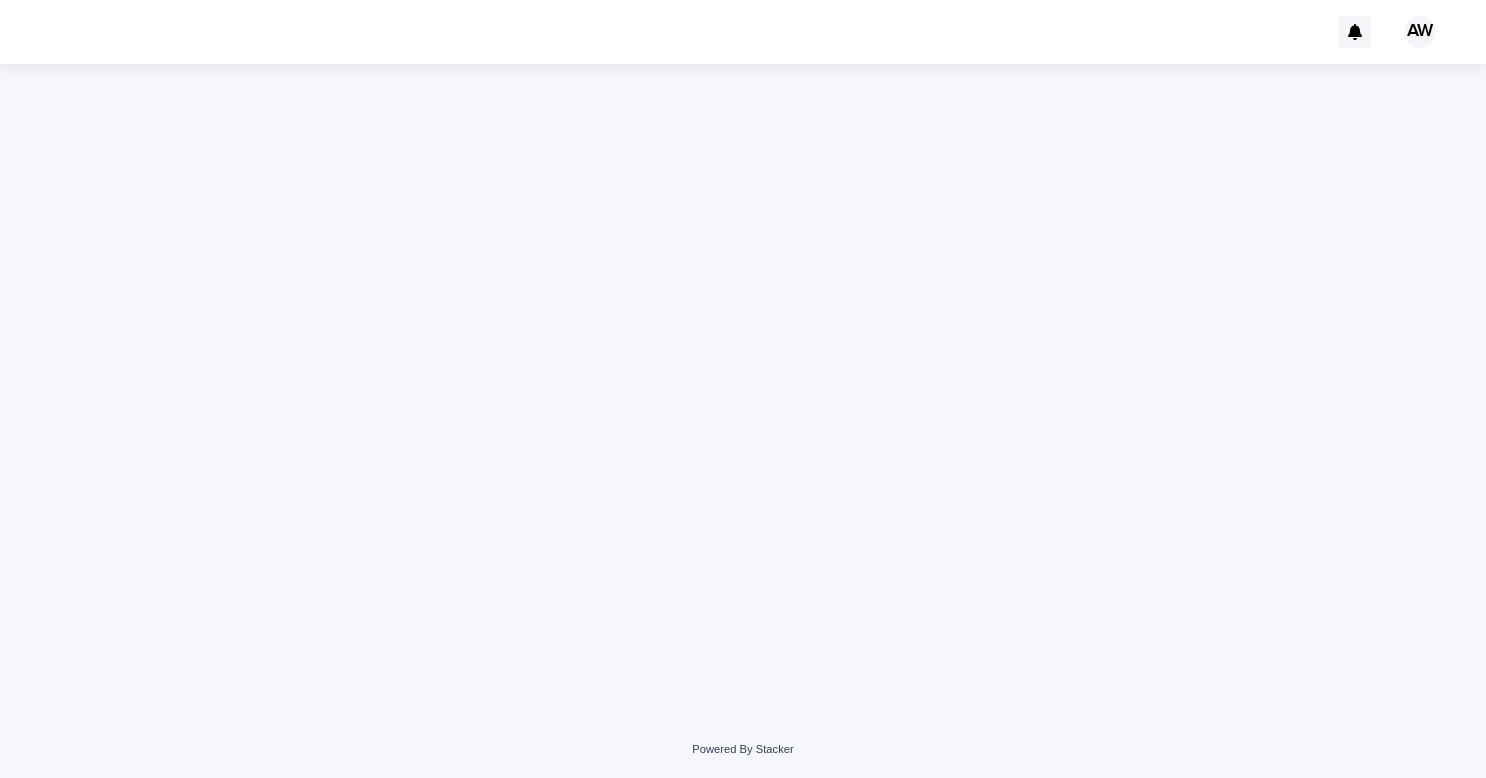 scroll, scrollTop: 0, scrollLeft: 0, axis: both 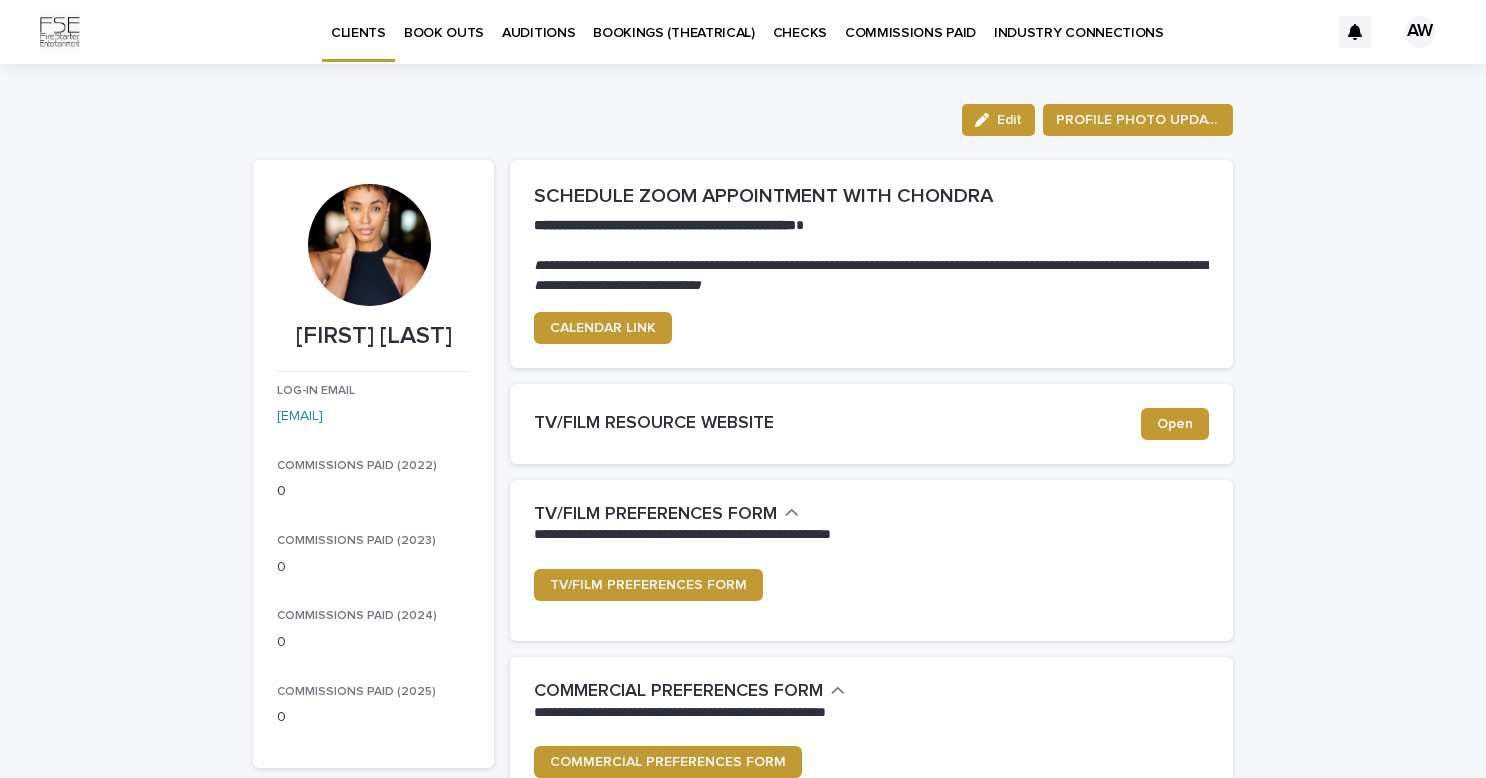 click on "CHECKS" at bounding box center (800, 21) 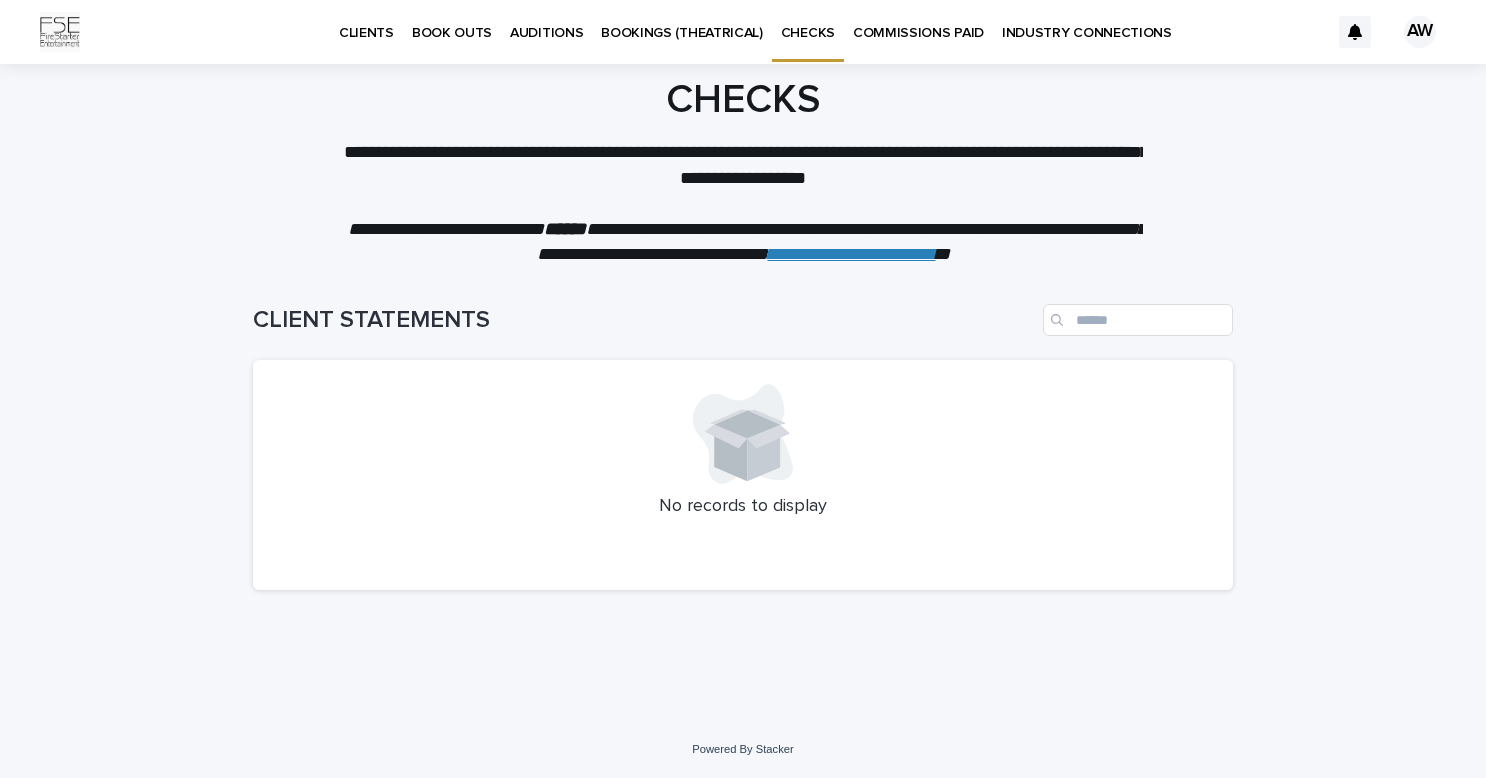click on "COMMISSIONS PAID" at bounding box center [918, 21] 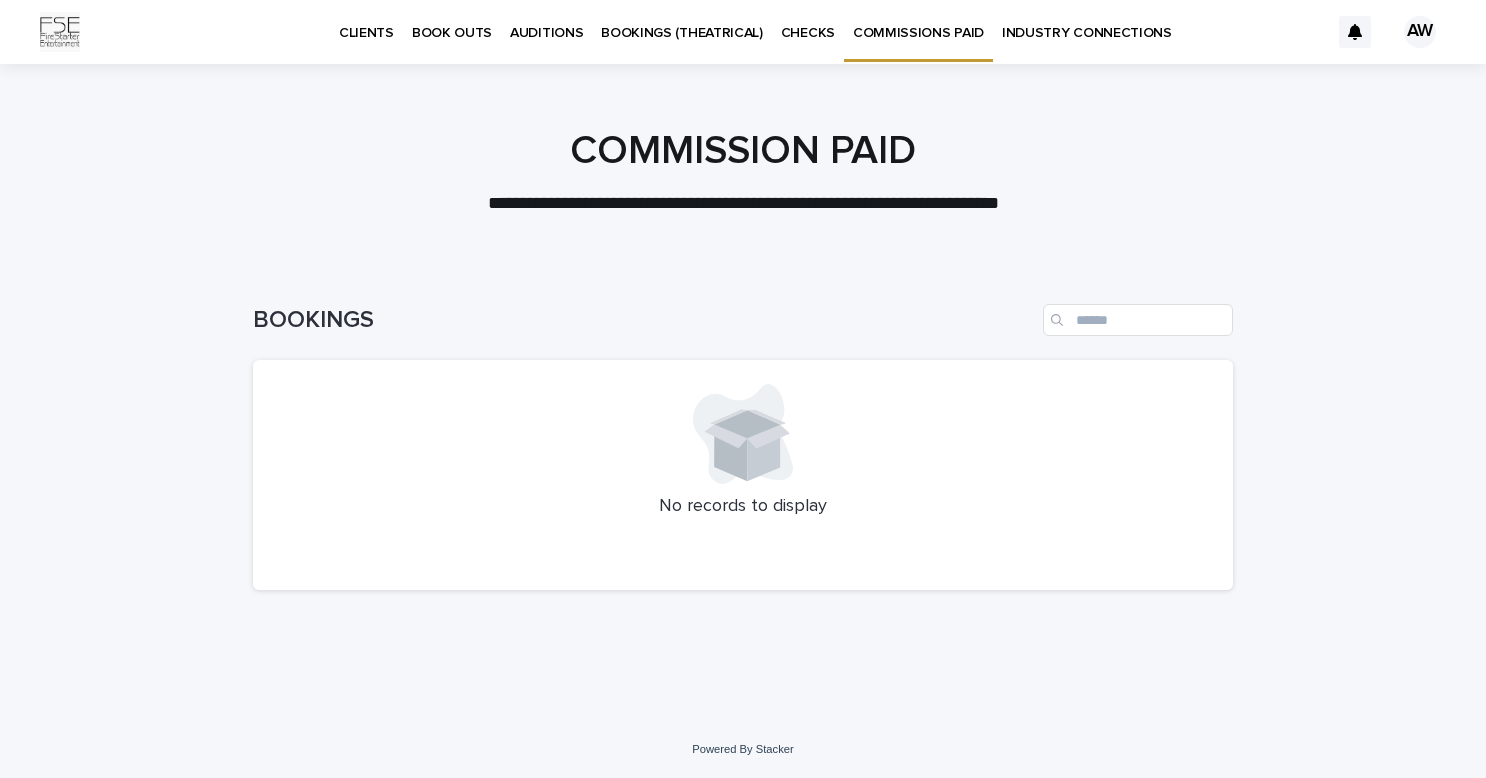 drag, startPoint x: 1448, startPoint y: 21, endPoint x: 1423, endPoint y: 32, distance: 27.313 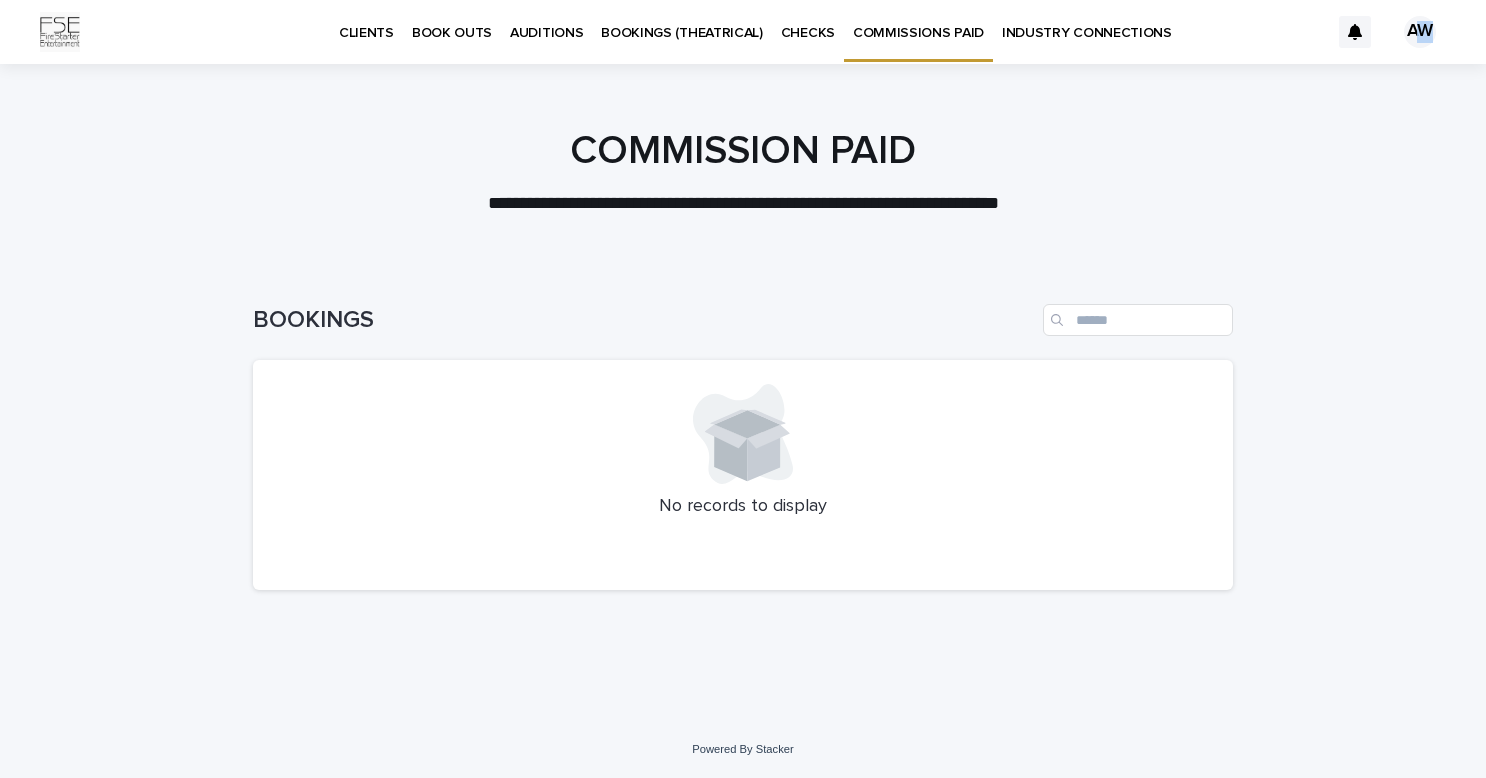 click on "AW" at bounding box center [1420, 32] 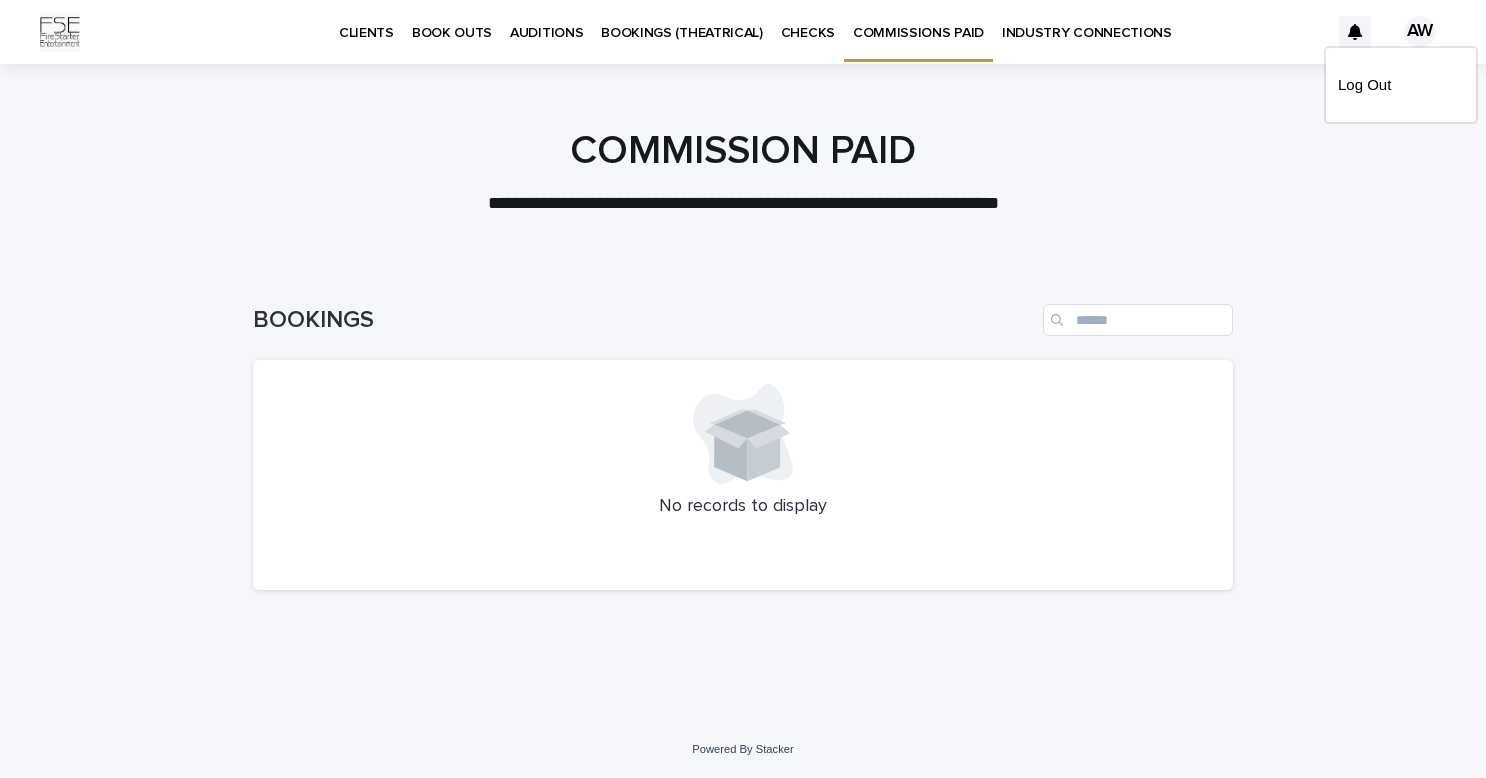 click at bounding box center (743, 32) 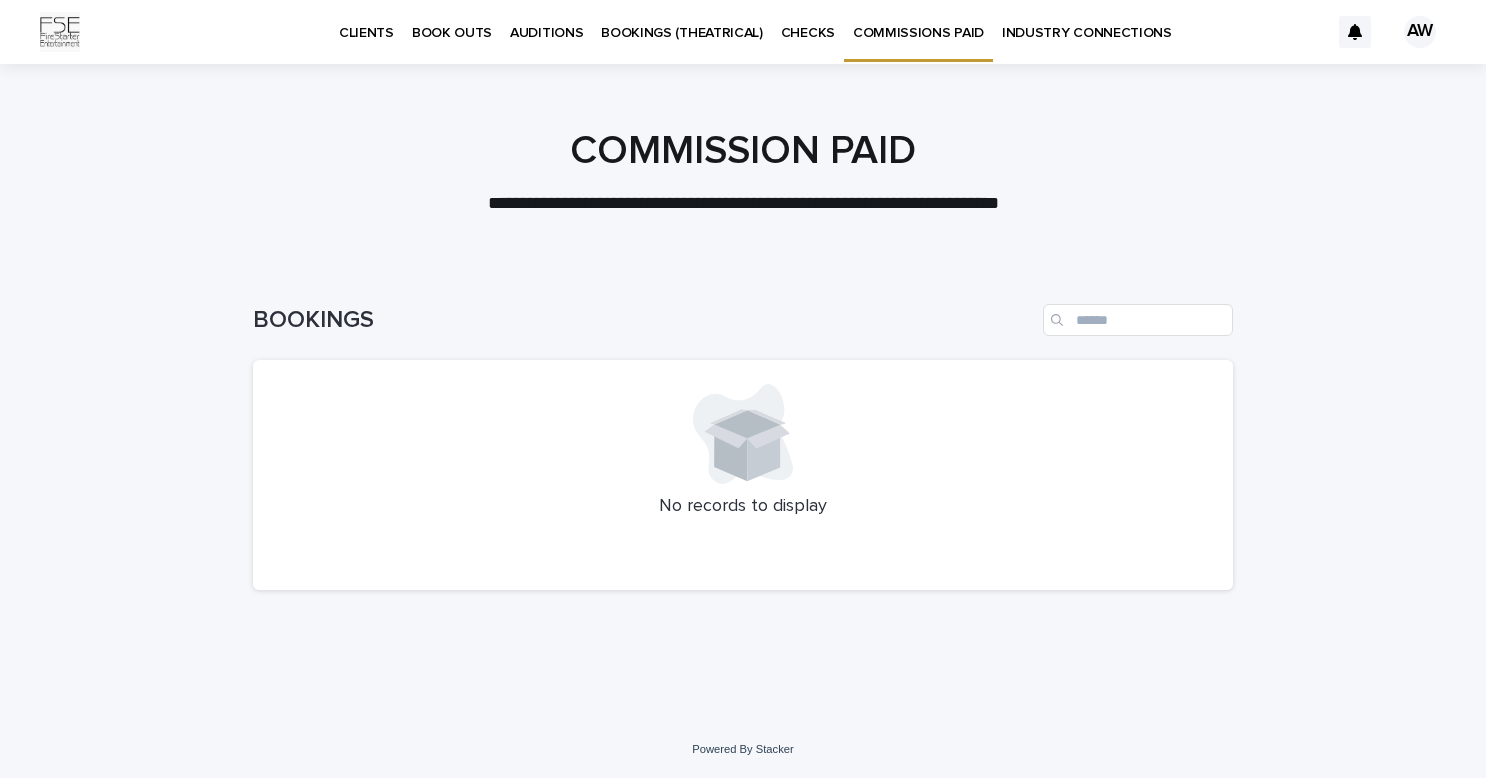 click on "CLIENTS" at bounding box center (366, 21) 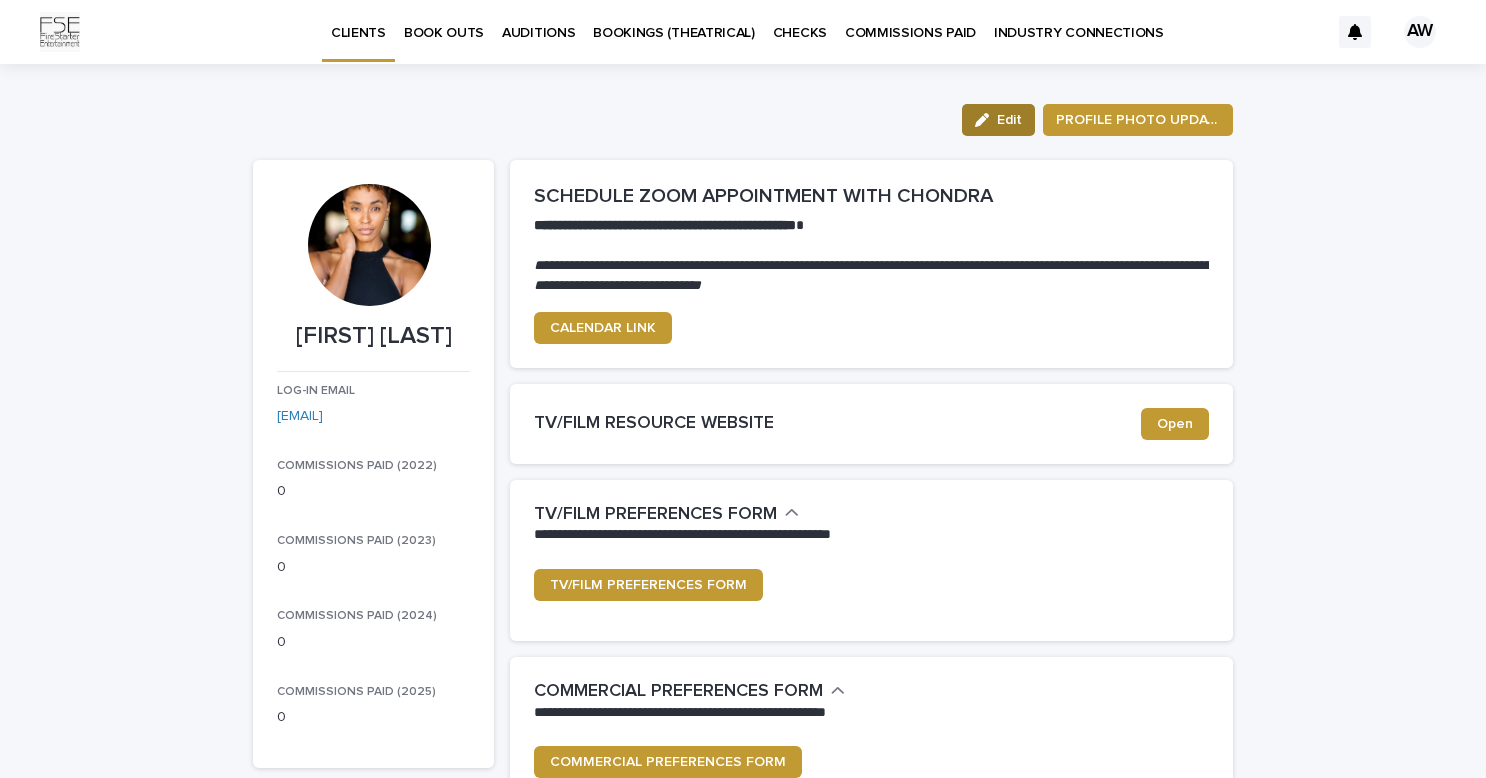 click on "Edit" at bounding box center (998, 120) 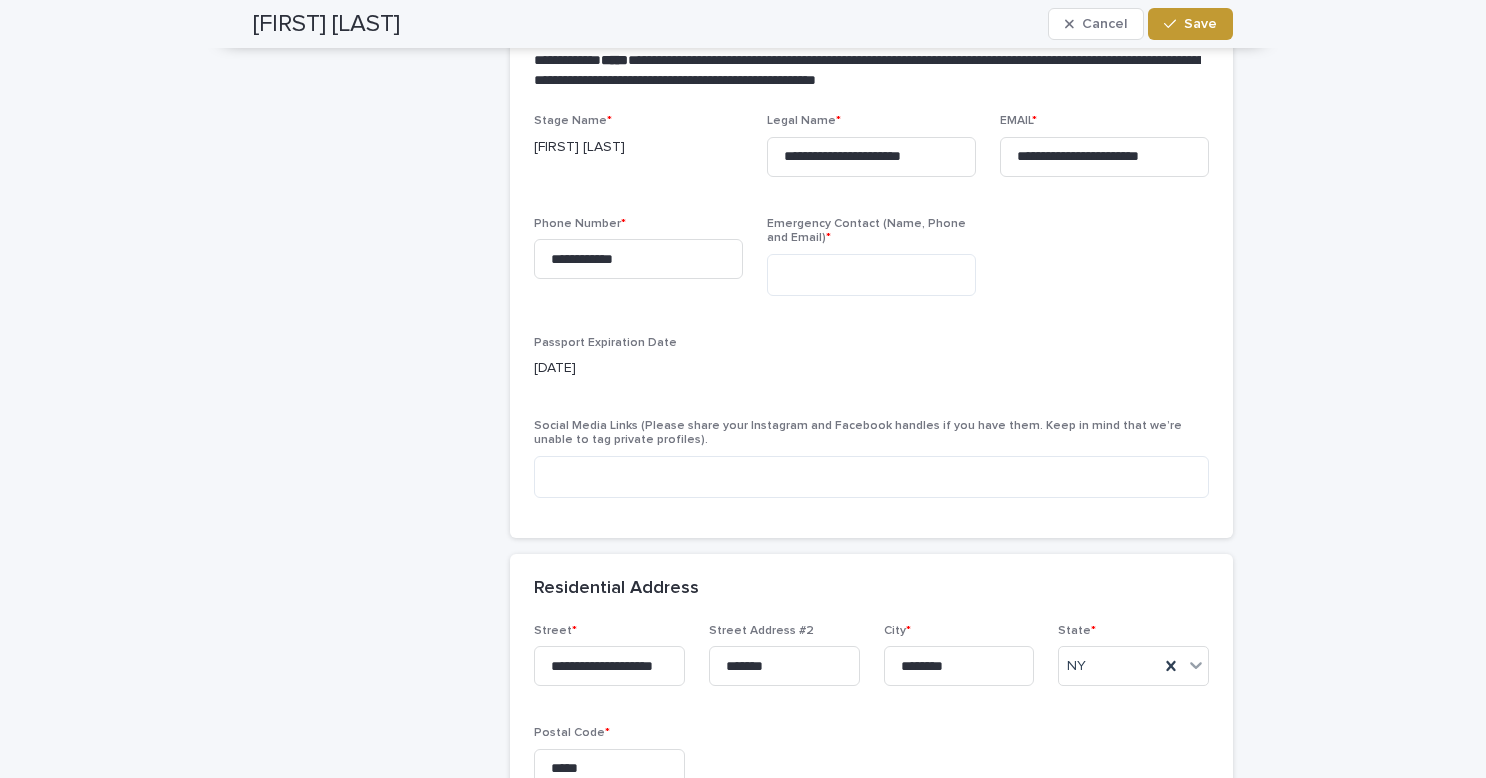 scroll, scrollTop: 1336, scrollLeft: 0, axis: vertical 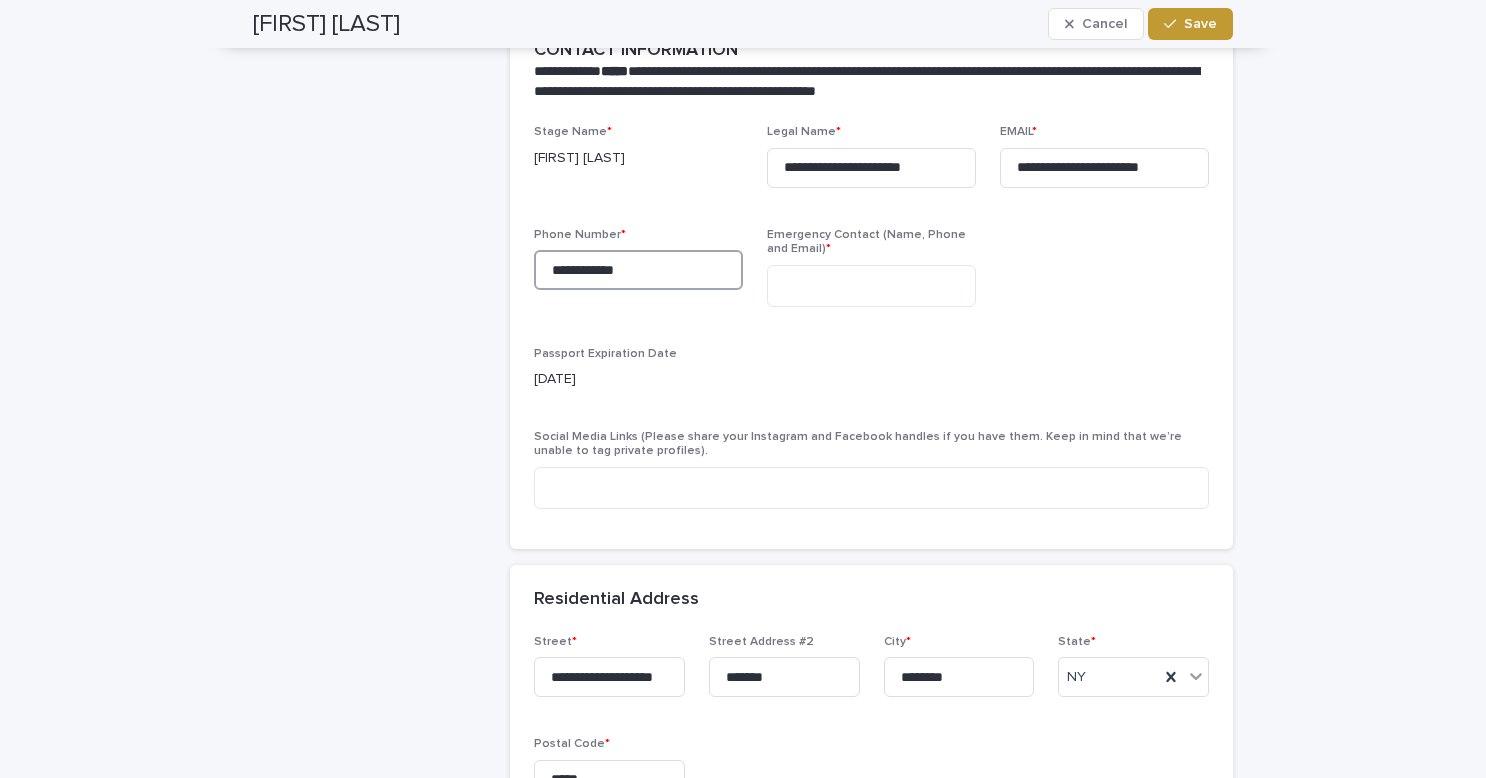 click on "**********" at bounding box center [638, 270] 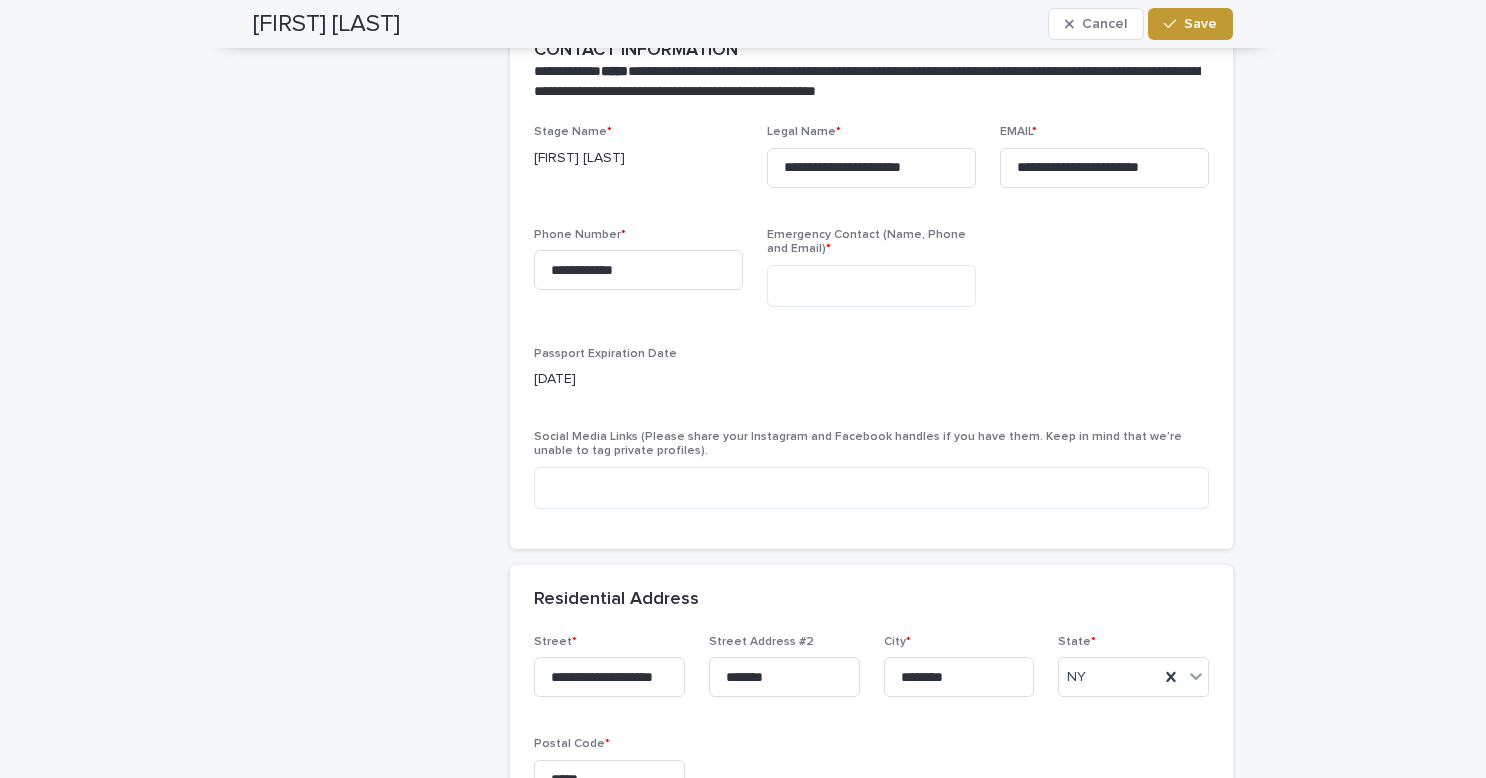 click on "Aconda Williams" at bounding box center (638, 158) 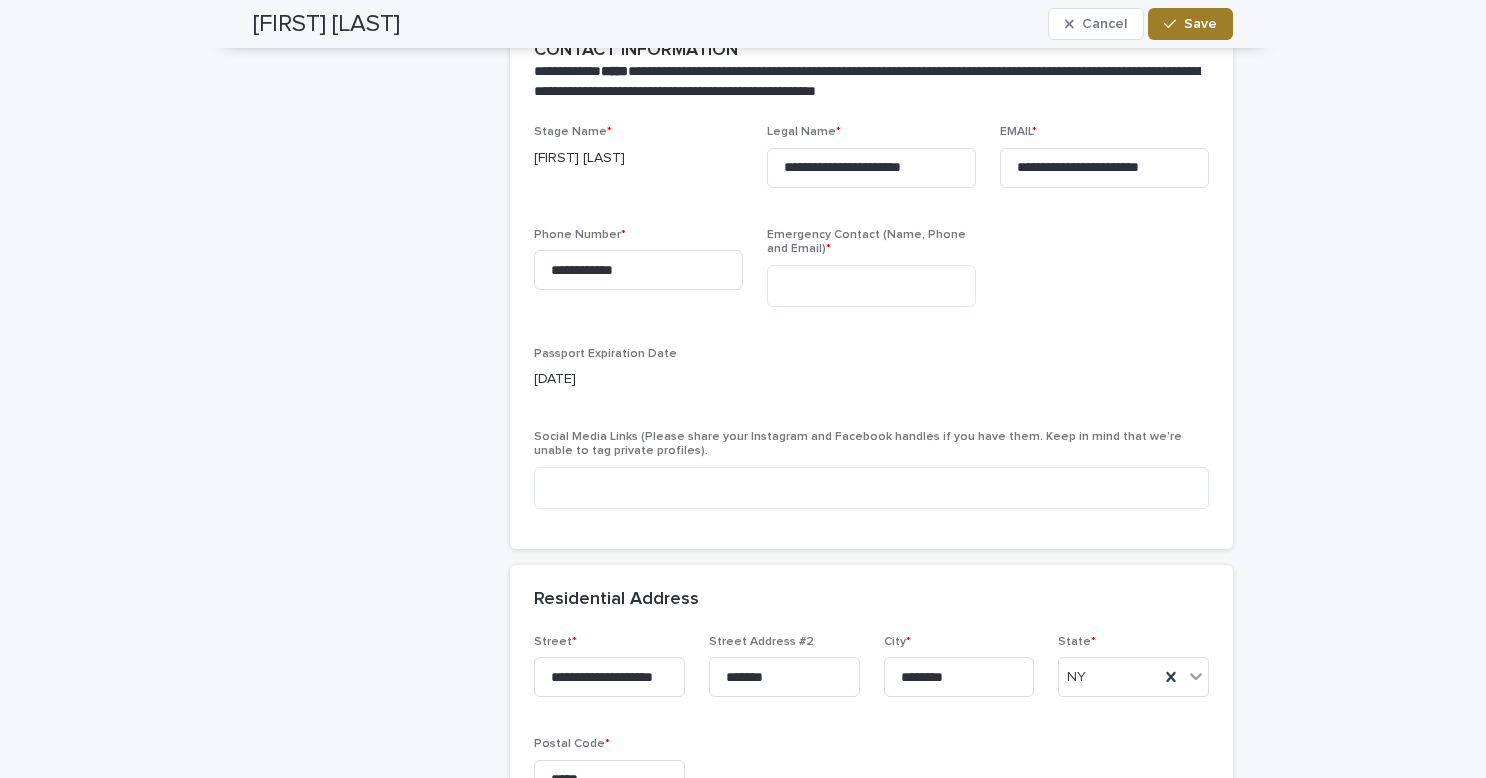 click on "Save" at bounding box center [1200, 24] 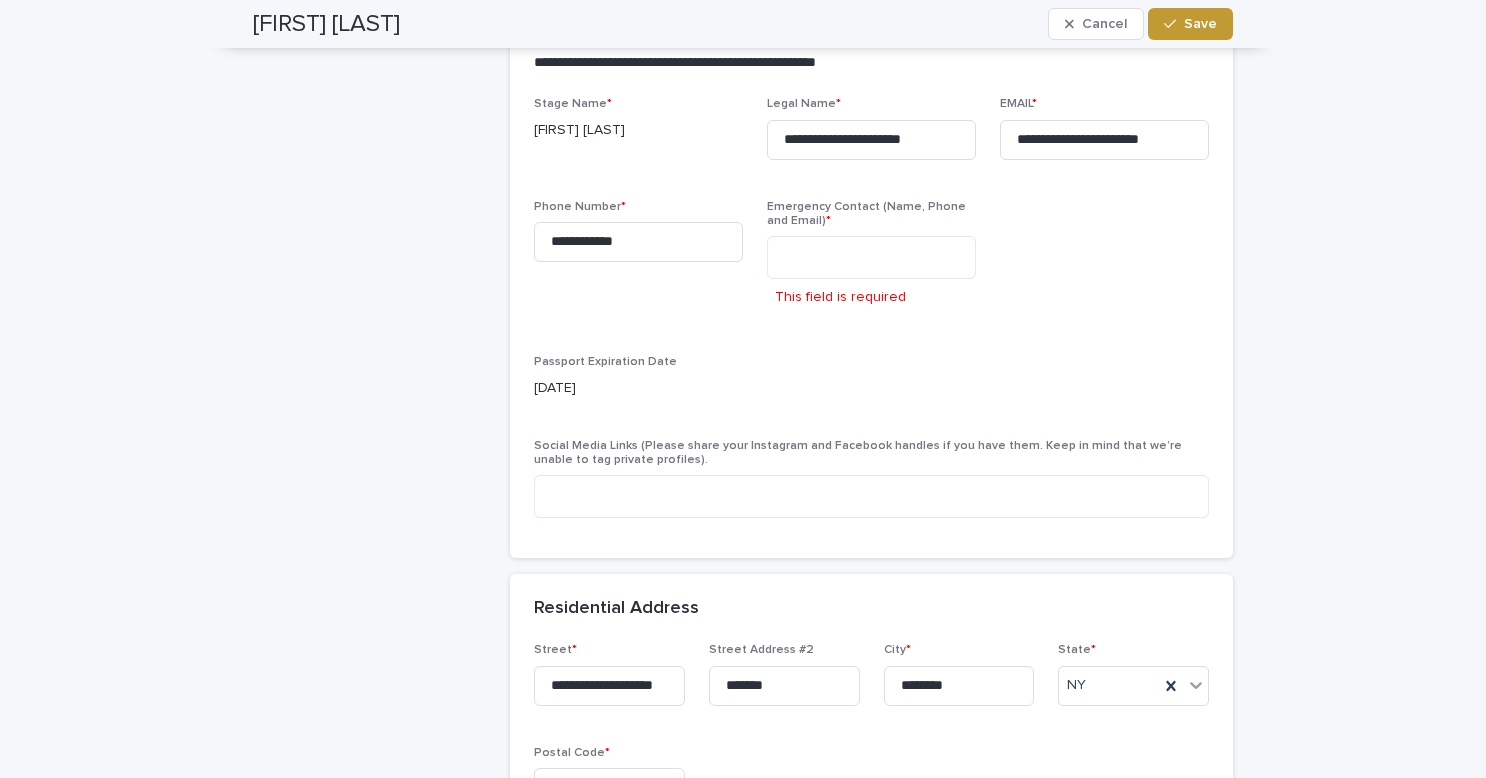 scroll, scrollTop: 1356, scrollLeft: 0, axis: vertical 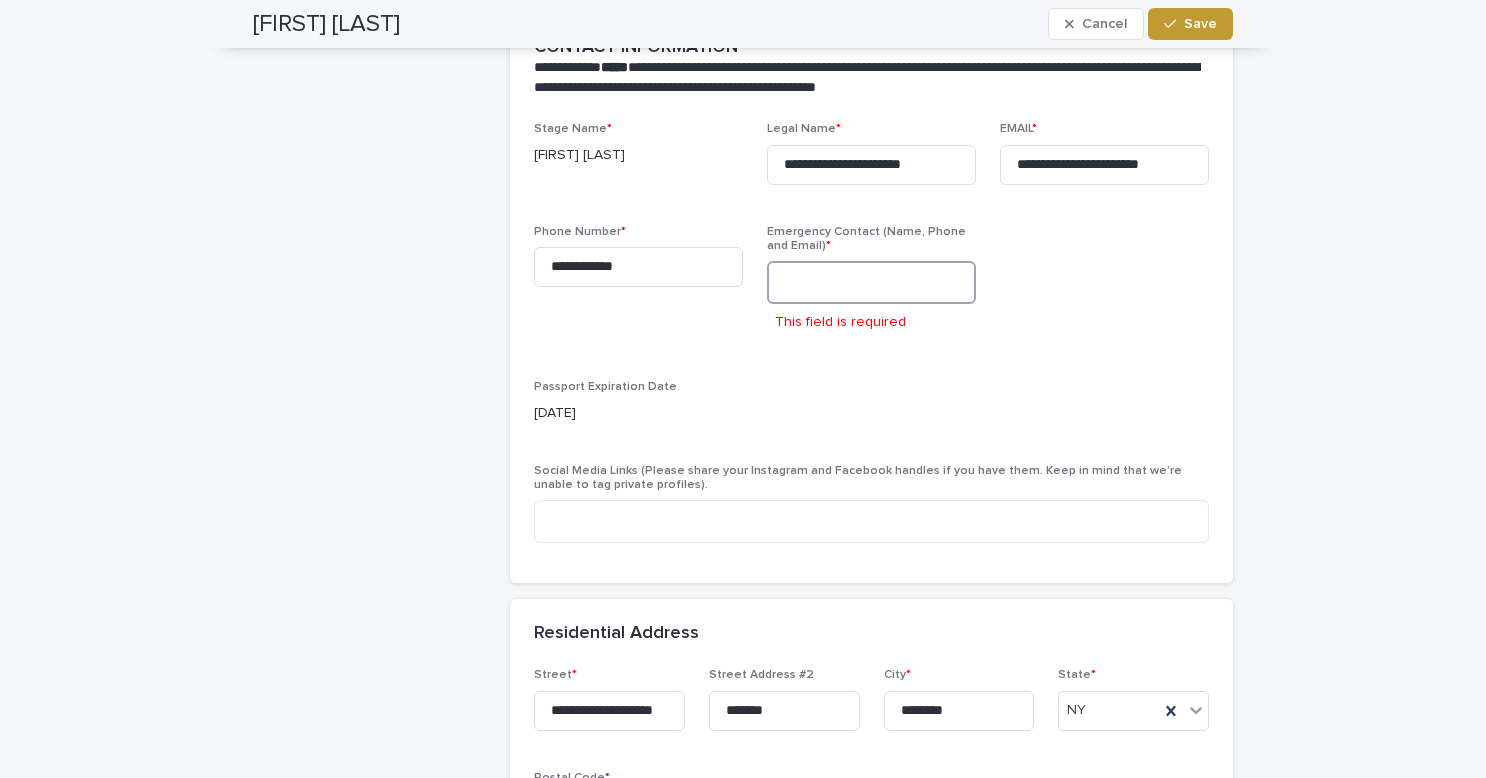 click at bounding box center (871, 282) 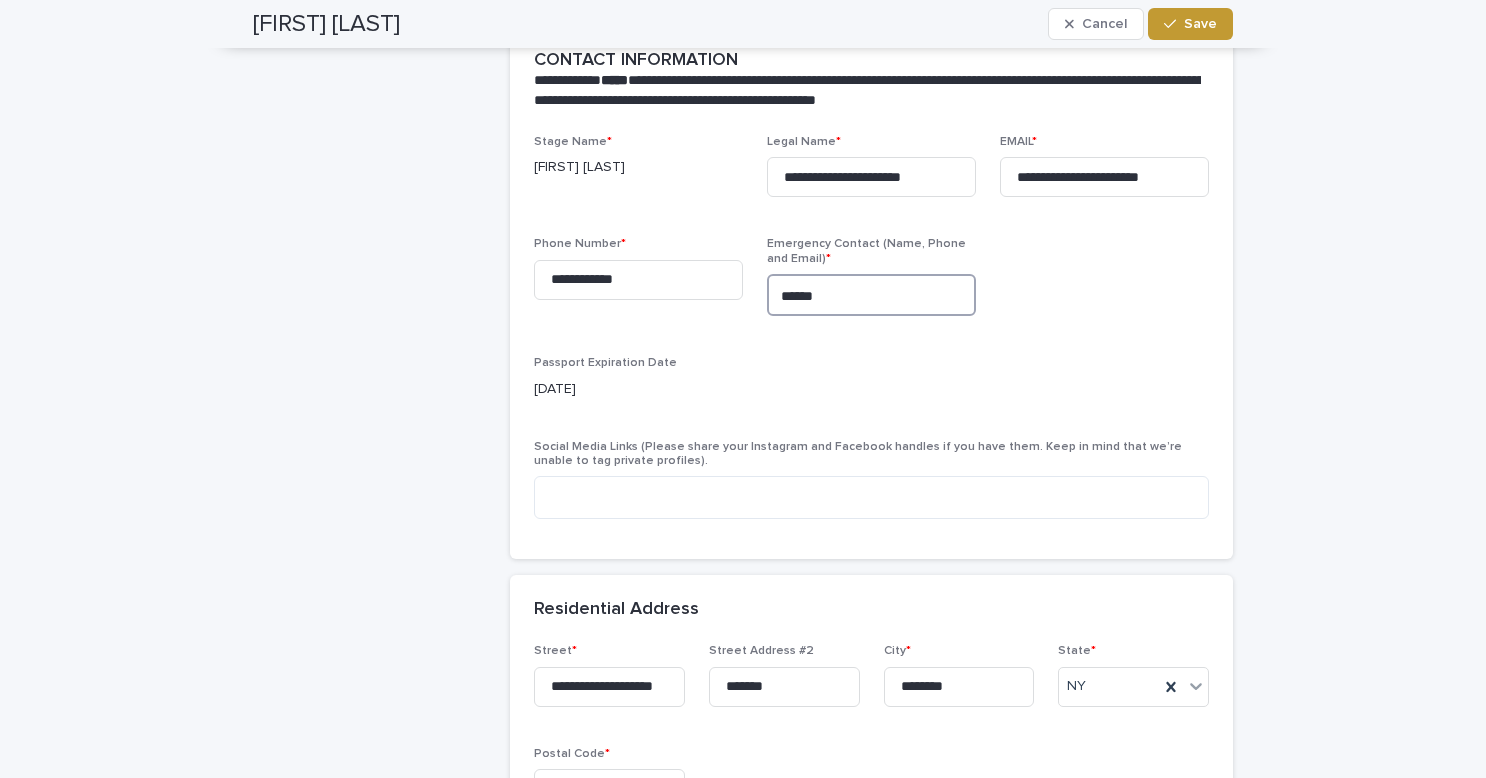 scroll, scrollTop: 1329, scrollLeft: 0, axis: vertical 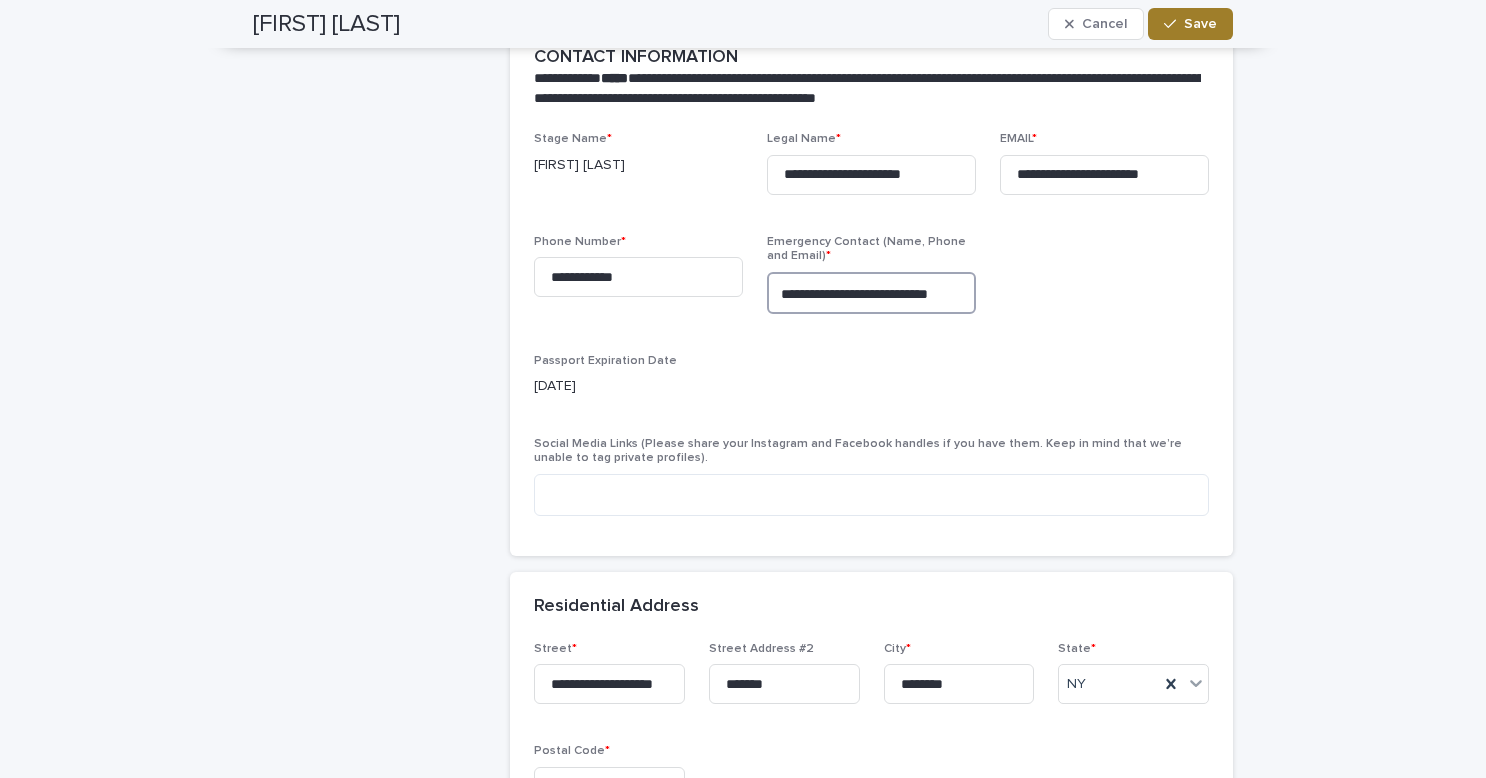 type on "**********" 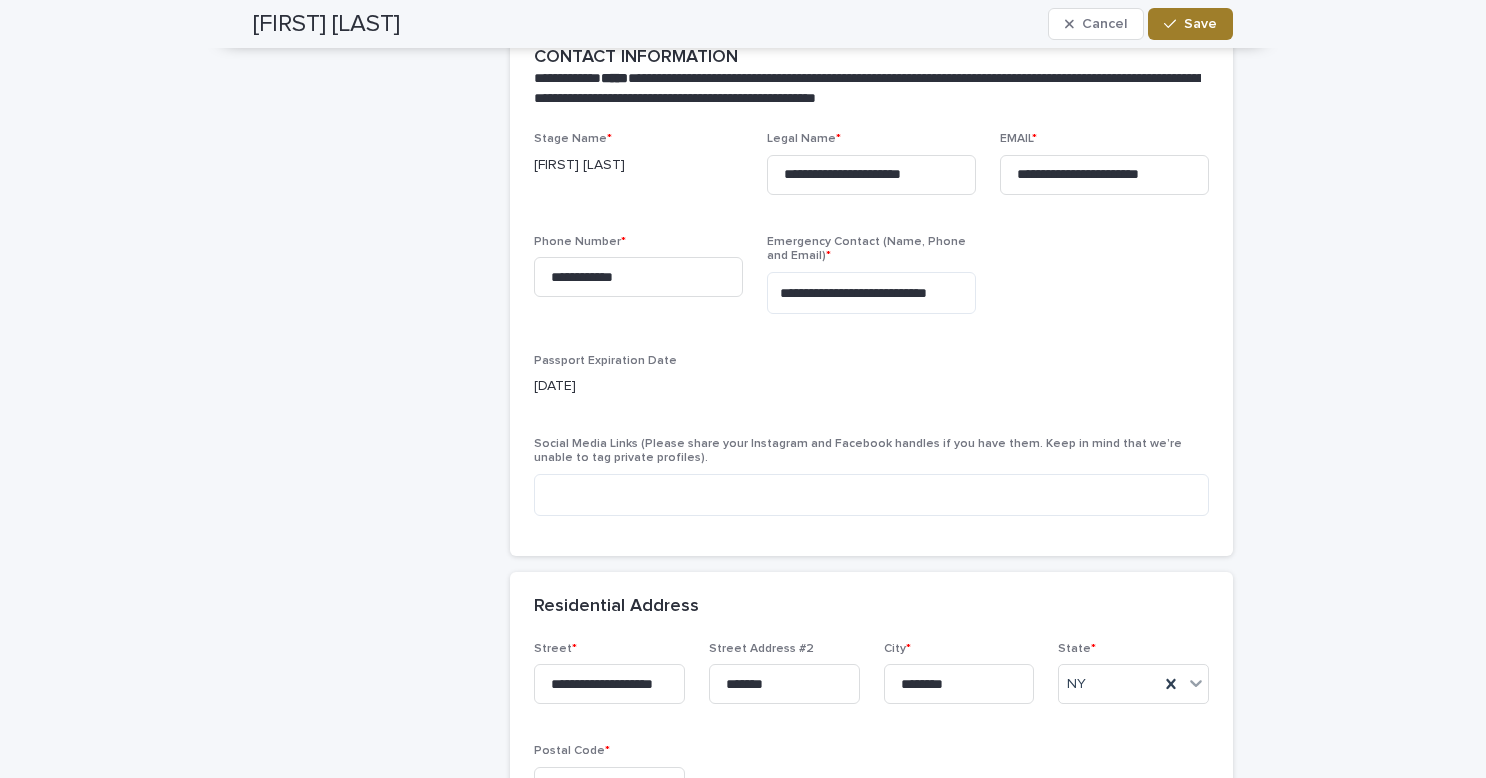 click on "Save" at bounding box center [1200, 24] 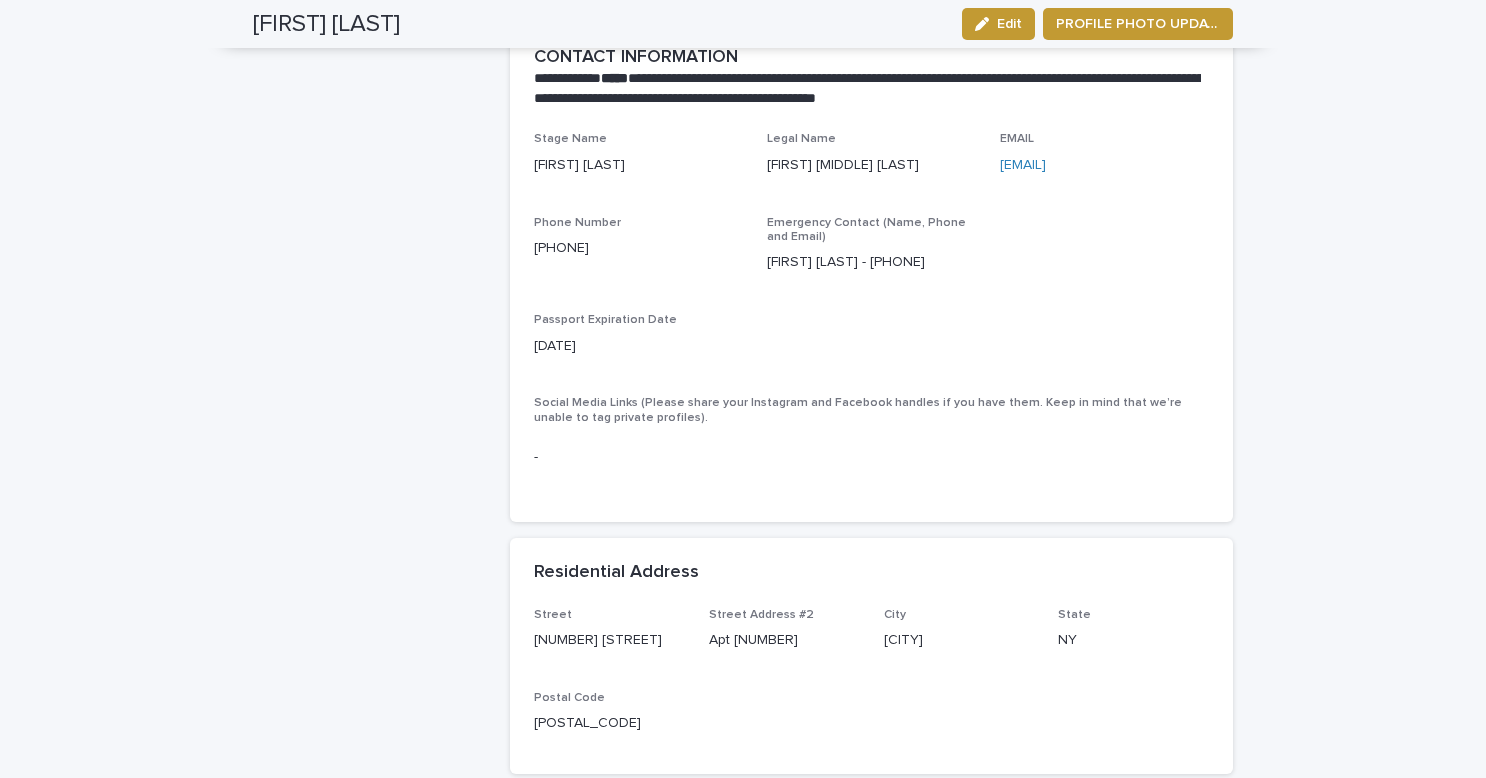 scroll, scrollTop: 1274, scrollLeft: 0, axis: vertical 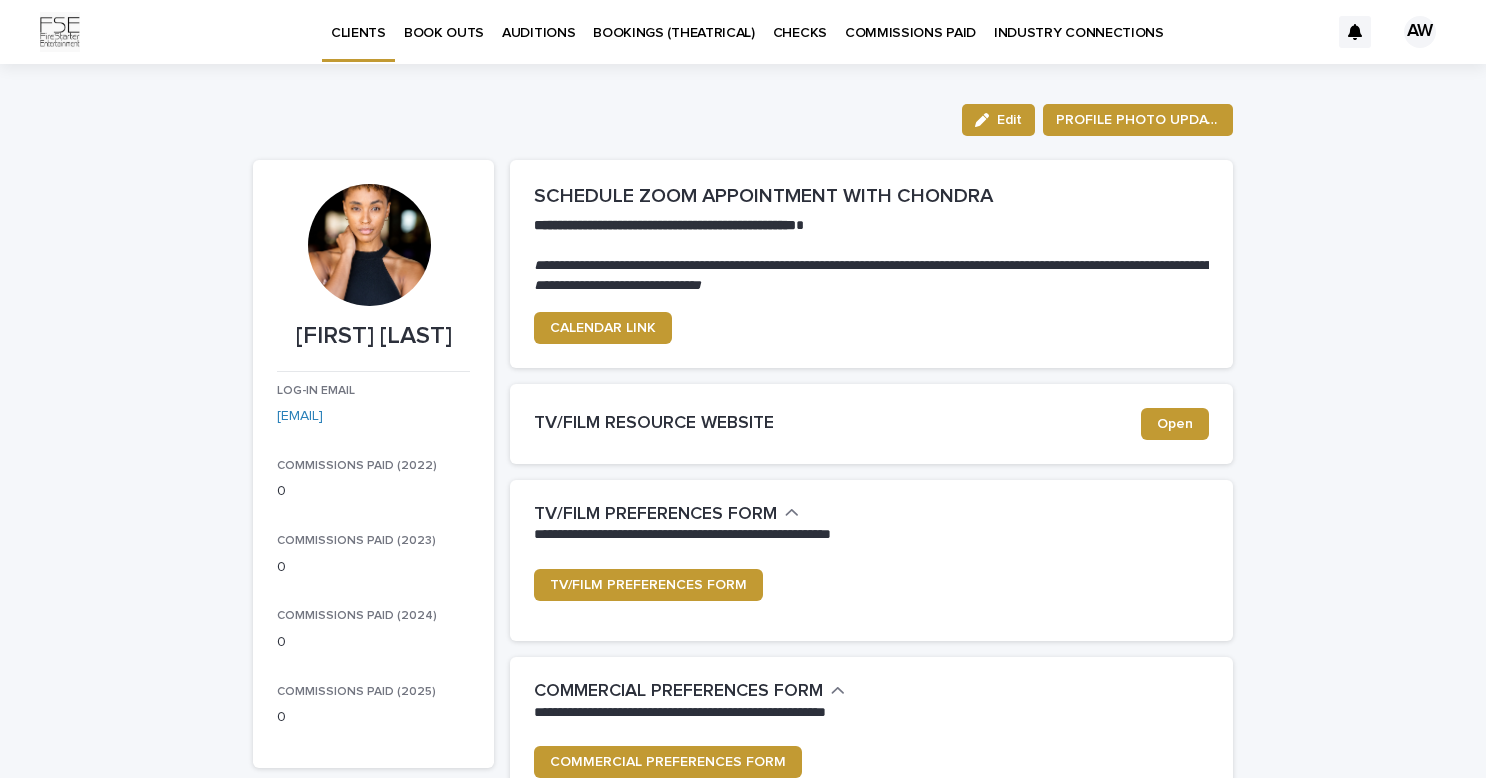 click on "COMMISSIONS PAID" at bounding box center (910, 21) 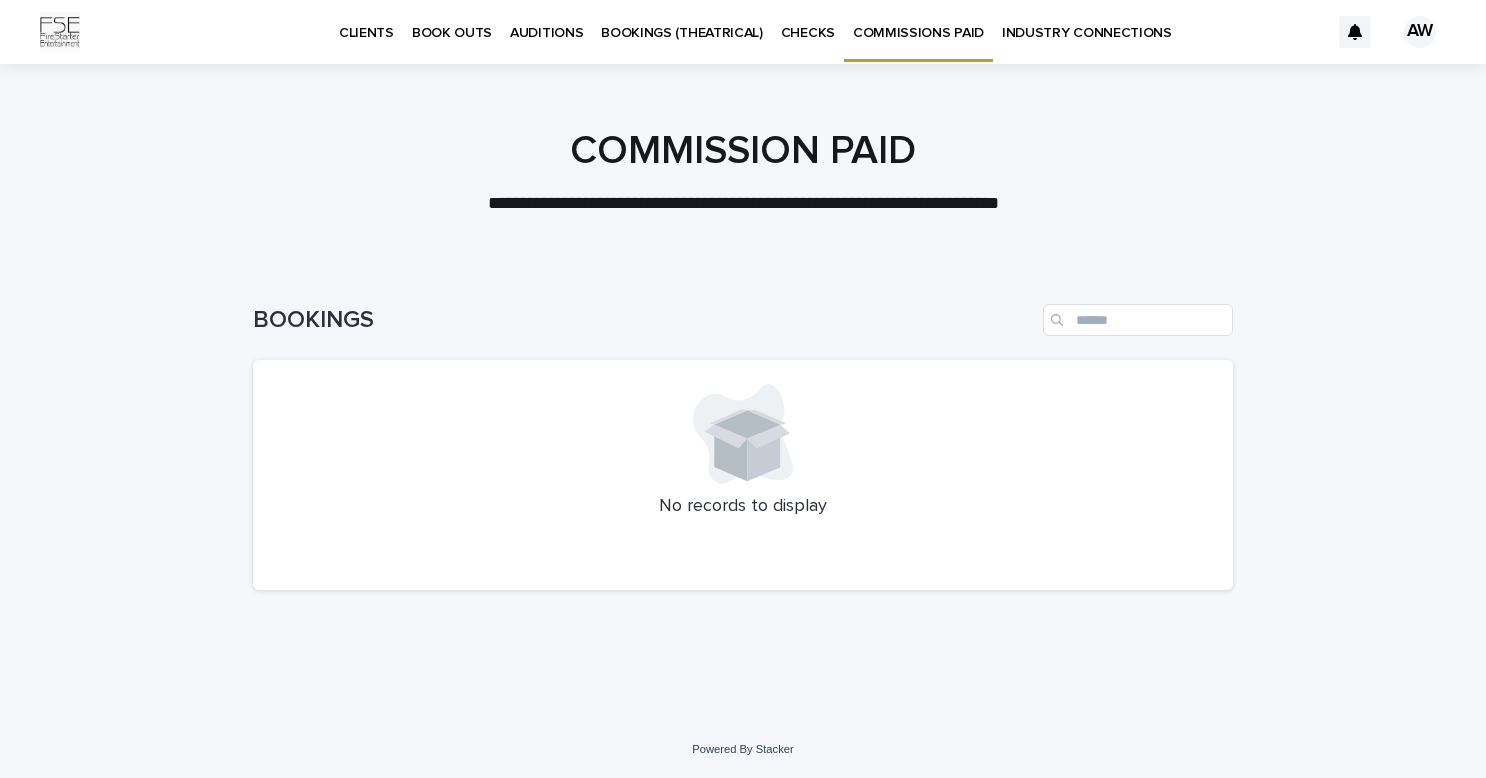 click on "CHECKS" at bounding box center [808, 21] 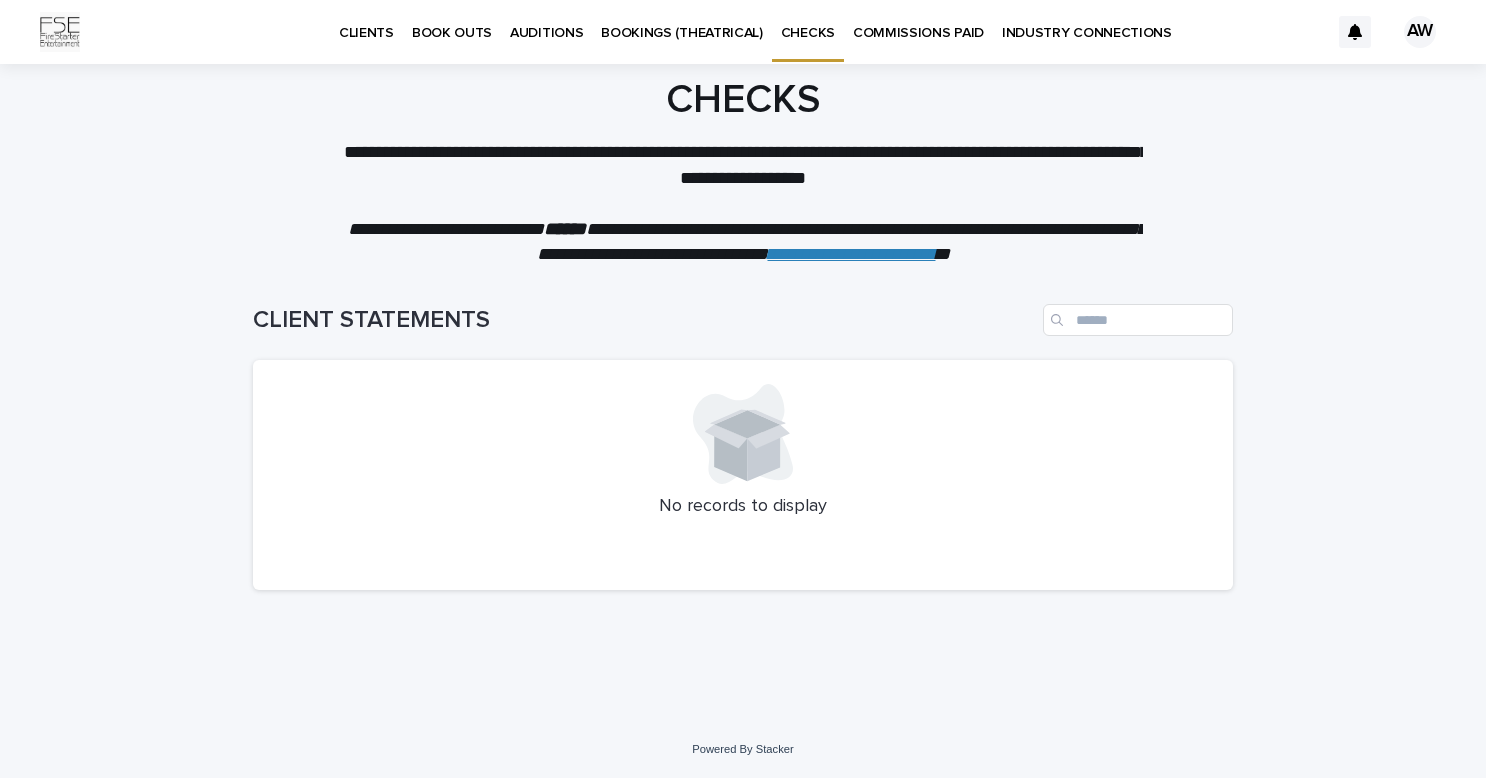 click on "AUDITIONS" at bounding box center (546, 21) 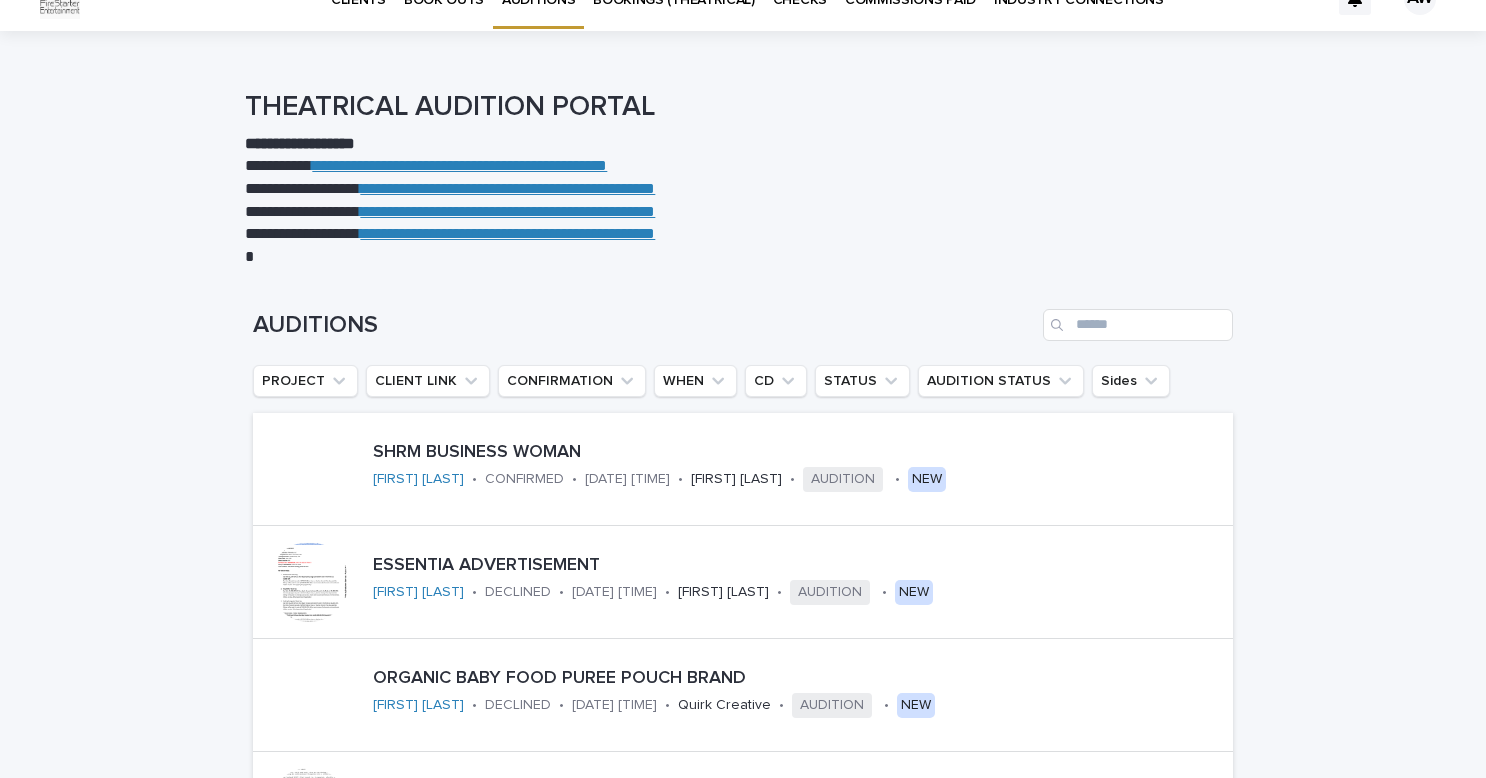 scroll, scrollTop: 0, scrollLeft: 0, axis: both 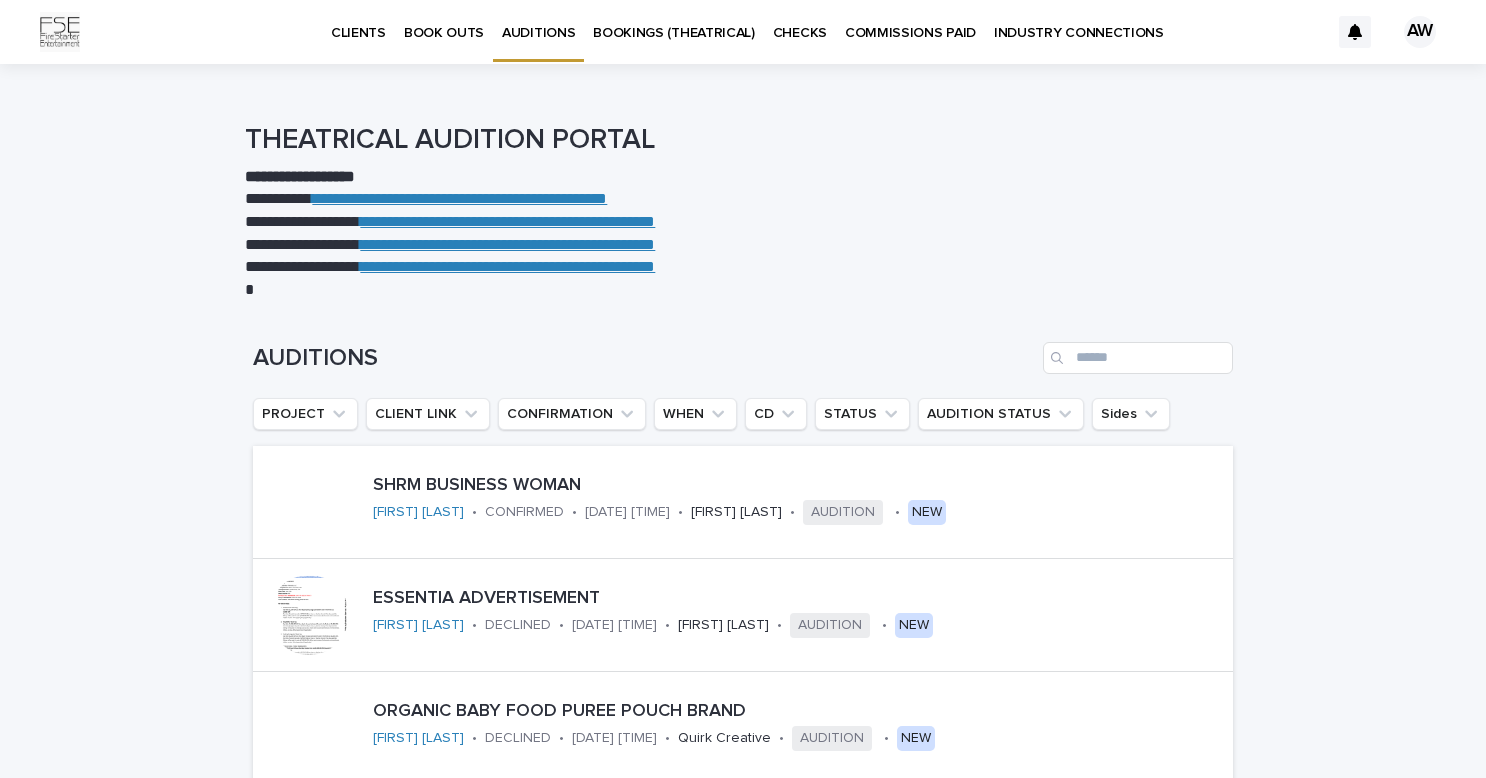 click on "CLIENTS" at bounding box center (358, 21) 